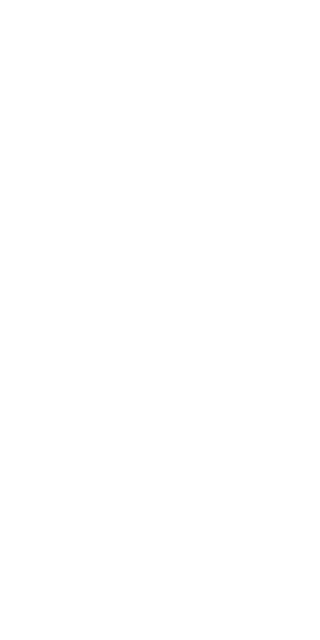 scroll, scrollTop: 0, scrollLeft: 0, axis: both 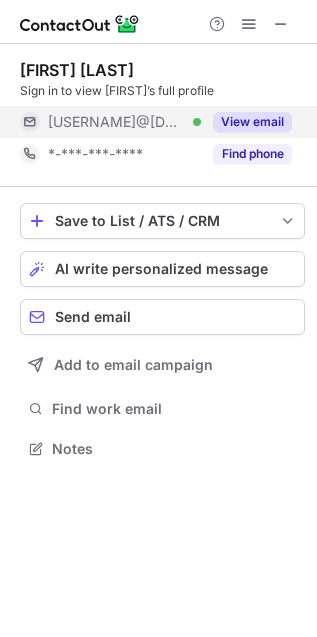 click on "[USERNAME]@[DOMAIN].com" at bounding box center (117, 122) 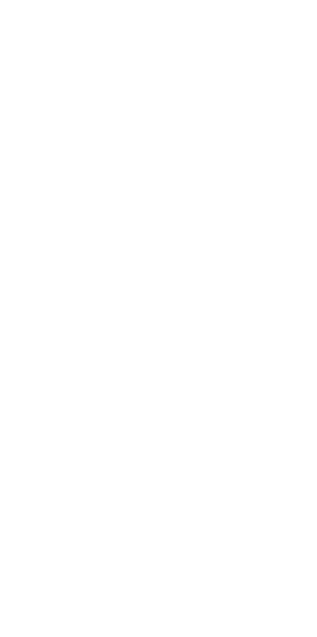 scroll, scrollTop: 0, scrollLeft: 0, axis: both 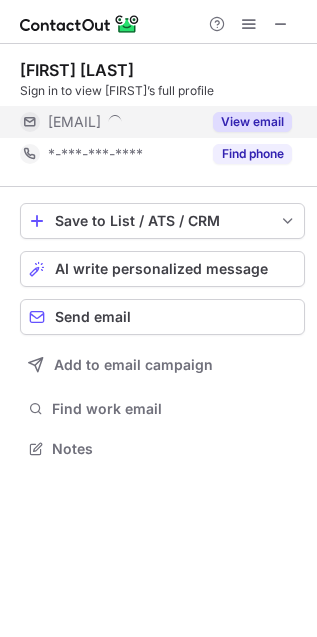 click on "View email" at bounding box center [252, 122] 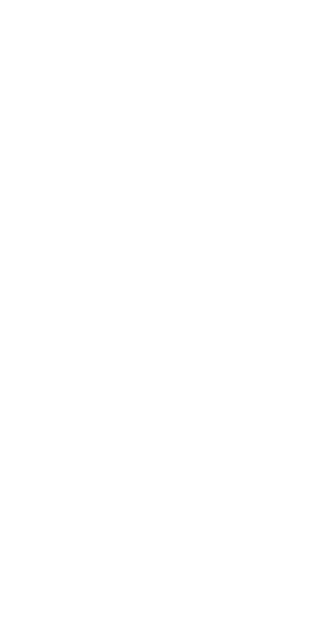 scroll, scrollTop: 0, scrollLeft: 0, axis: both 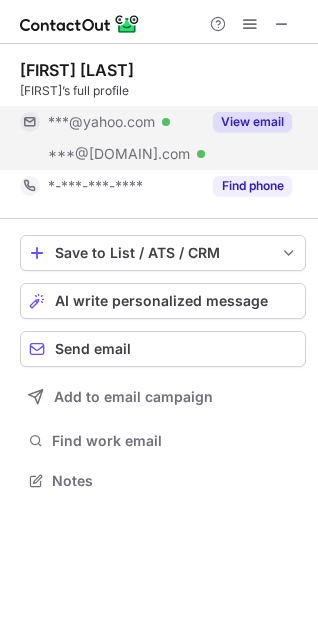 click on "***@[DOMAIN].com Verified" at bounding box center (110, 154) 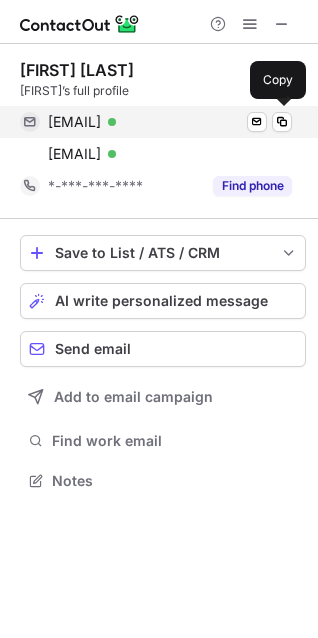click on "hitenderwalia@yahoo.com" at bounding box center (74, 122) 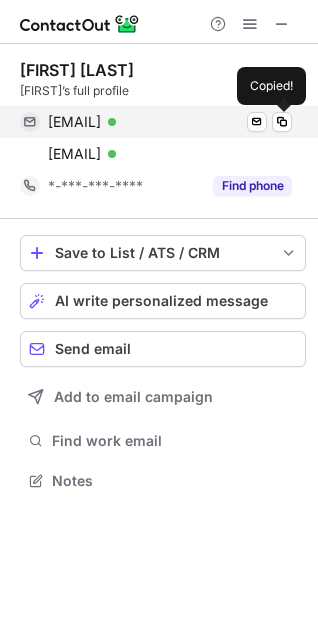 click on "hitenderwalia@yahoo.com" at bounding box center (74, 122) 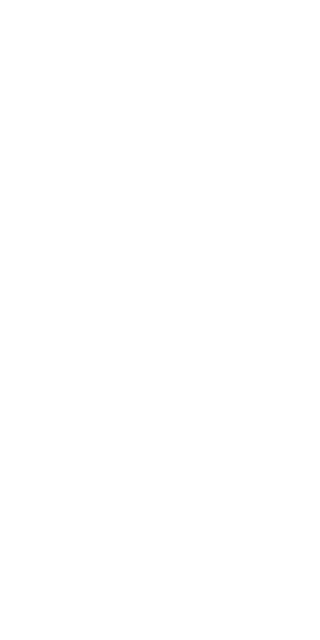 scroll, scrollTop: 0, scrollLeft: 0, axis: both 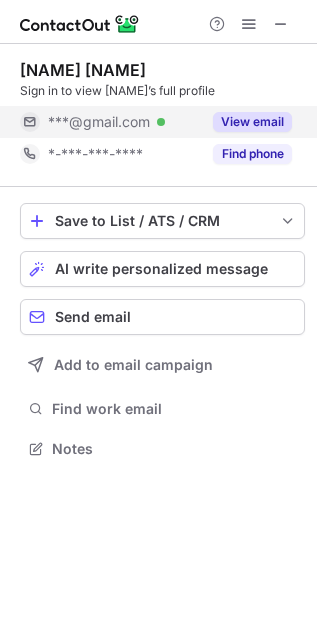 click on "***@gmail.com" at bounding box center [99, 122] 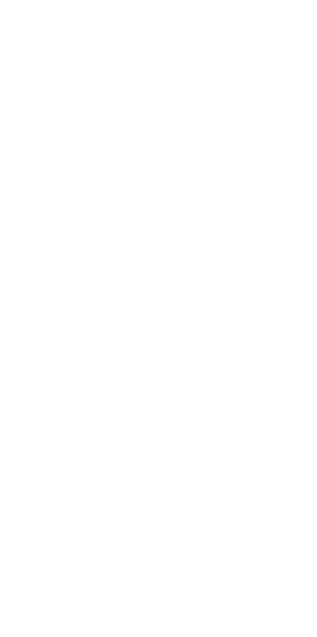 scroll, scrollTop: 0, scrollLeft: 0, axis: both 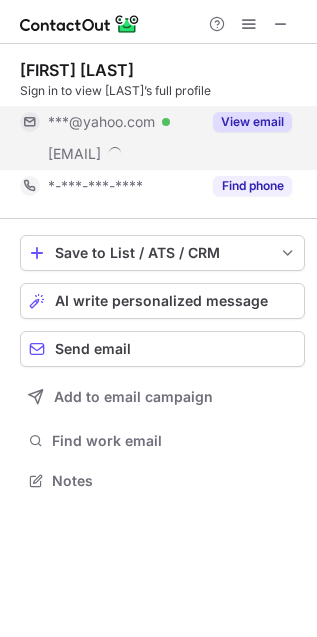 click on "***@yahoo.com" at bounding box center [101, 122] 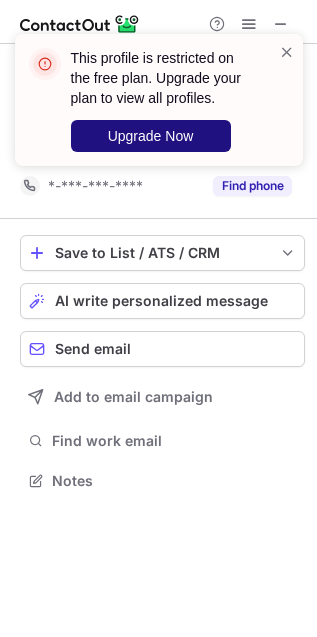click on "Upgrade Now" at bounding box center [151, 136] 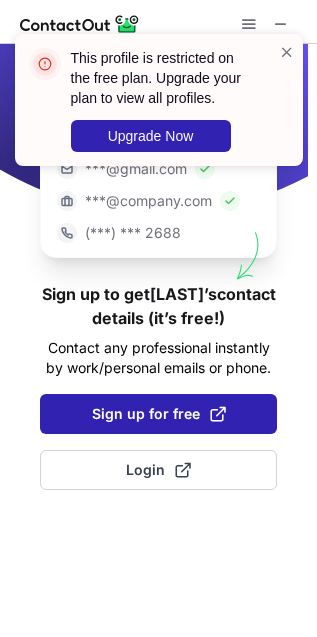 click on "Sign up for free" at bounding box center [159, 414] 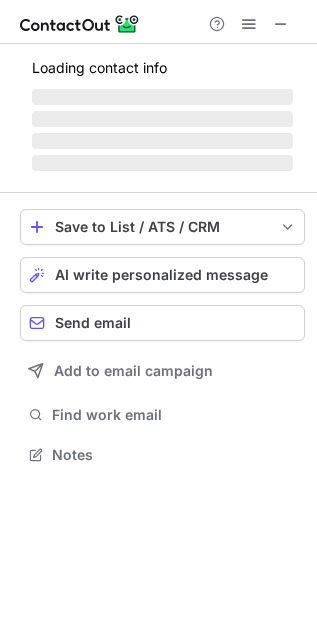 scroll, scrollTop: 10, scrollLeft: 9, axis: both 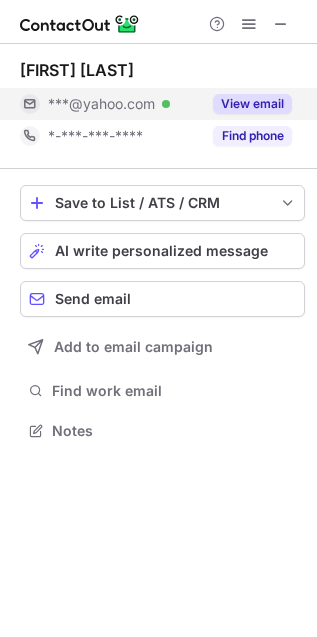 click on "***@yahoo.com Verified" at bounding box center [110, 104] 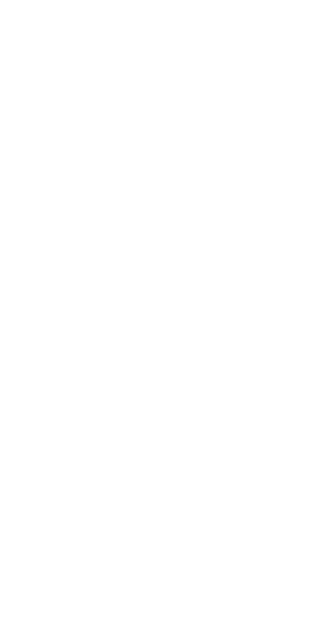 scroll, scrollTop: 0, scrollLeft: 0, axis: both 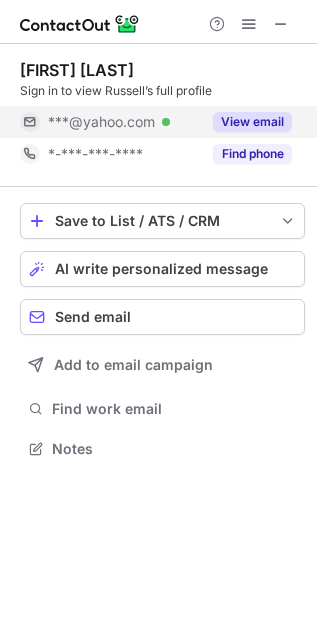 click on "[EMAIL] Verified" at bounding box center (110, 122) 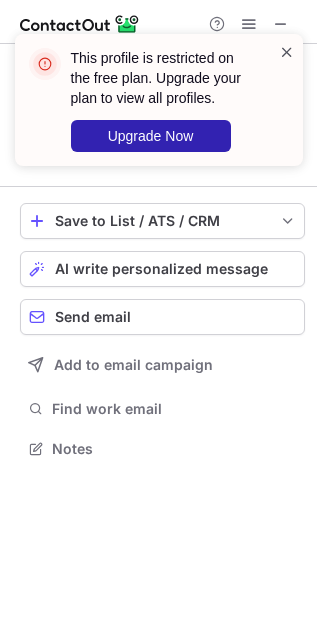click on "This profile is restricted on the free plan. Upgrade your plan to view all profiles. Upgrade Now" at bounding box center (159, 100) 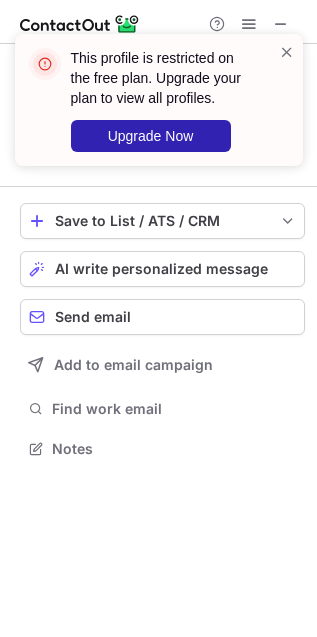 click on "Russell Ehrmann Sign in to view Russell’s full profile ***@yahoo.com Verified View email *-***-***-**** Find phone Save to List / ATS / CRM List Select Lever Connect Greenhouse Connect Salesforce Connect Hubspot Connect Bullhorn Connect Zapier (100+ Applications) Connect Request a new integration AI write personalized message Send email Add to email campaign Find work email Notes" at bounding box center (158, 340) 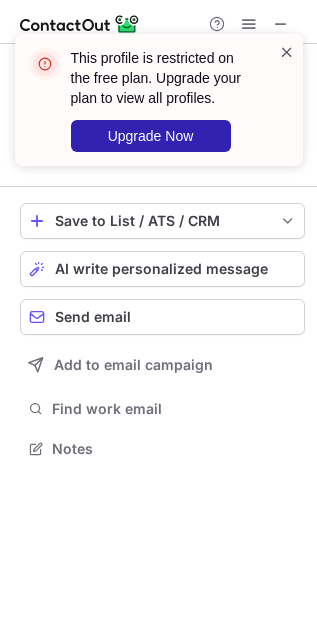 click at bounding box center (287, 52) 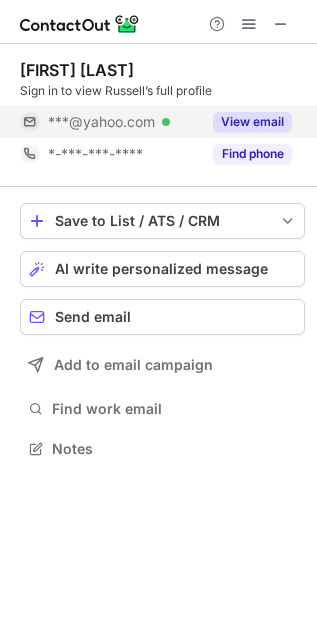 drag, startPoint x: 105, startPoint y: 125, endPoint x: 104, endPoint y: 135, distance: 10.049875 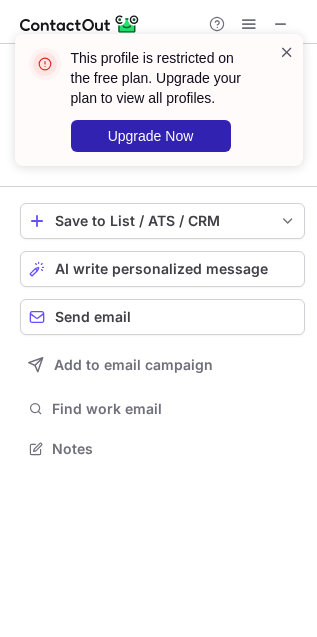 click at bounding box center [287, 52] 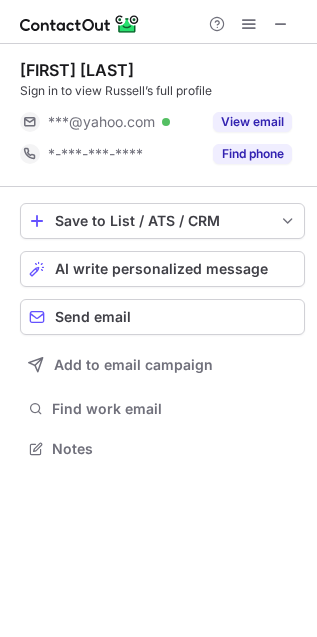 drag, startPoint x: 195, startPoint y: 29, endPoint x: 177, endPoint y: 31, distance: 18.110771 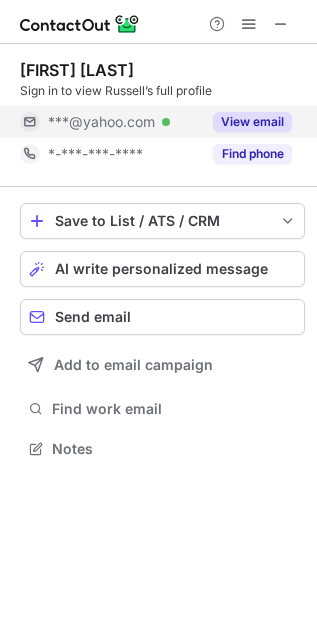 click on "***@yahoo.com" at bounding box center (101, 122) 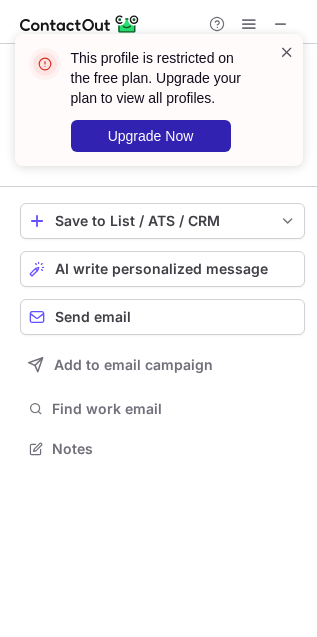 click at bounding box center [287, 52] 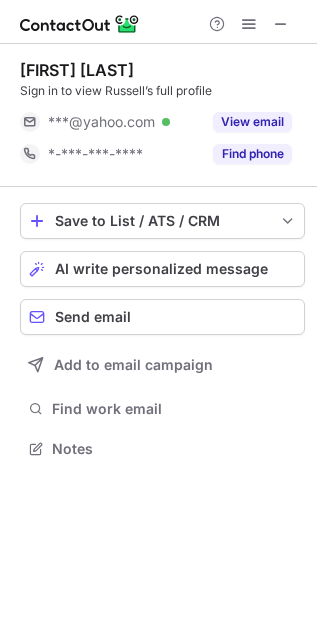 click on "This profile is restricted on the free plan. Upgrade your plan to view all profiles. Upgrade Now Russell Ehrmann Sign in to view Russell’s full profile ***@yahoo.com Verified View email *-***-***-**** Find phone Save to List / ATS / CRM List Select Lever Connect Greenhouse Connect Salesforce Connect Hubspot Connect Bullhorn Connect Zapier (100+ Applications) Connect Request a new integration AI write personalized message Send email Add to email campaign Find work email Notes" at bounding box center [158, 318] 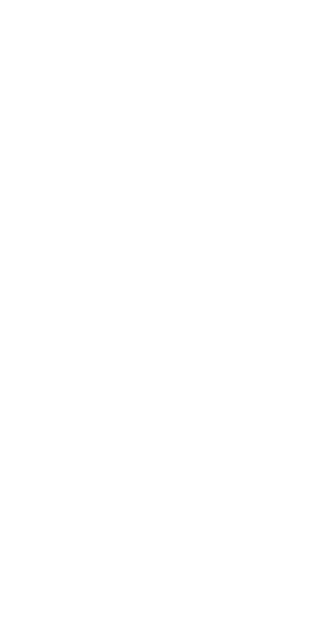 scroll, scrollTop: 0, scrollLeft: 0, axis: both 